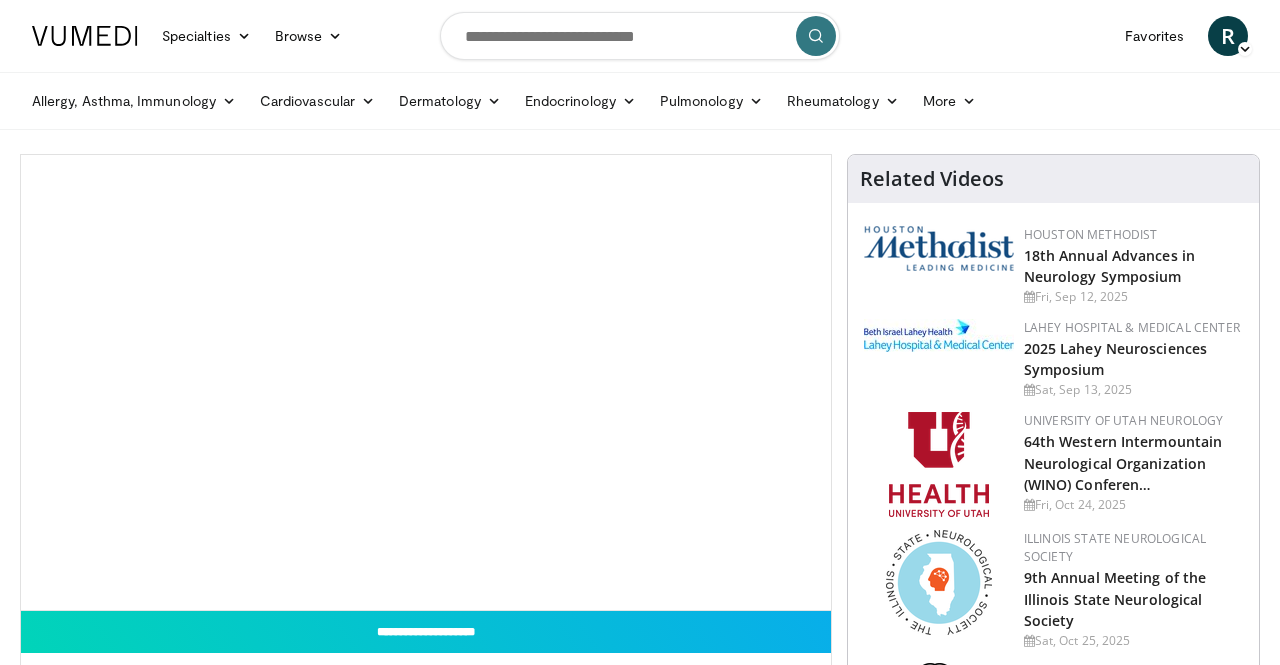 scroll, scrollTop: 0, scrollLeft: 0, axis: both 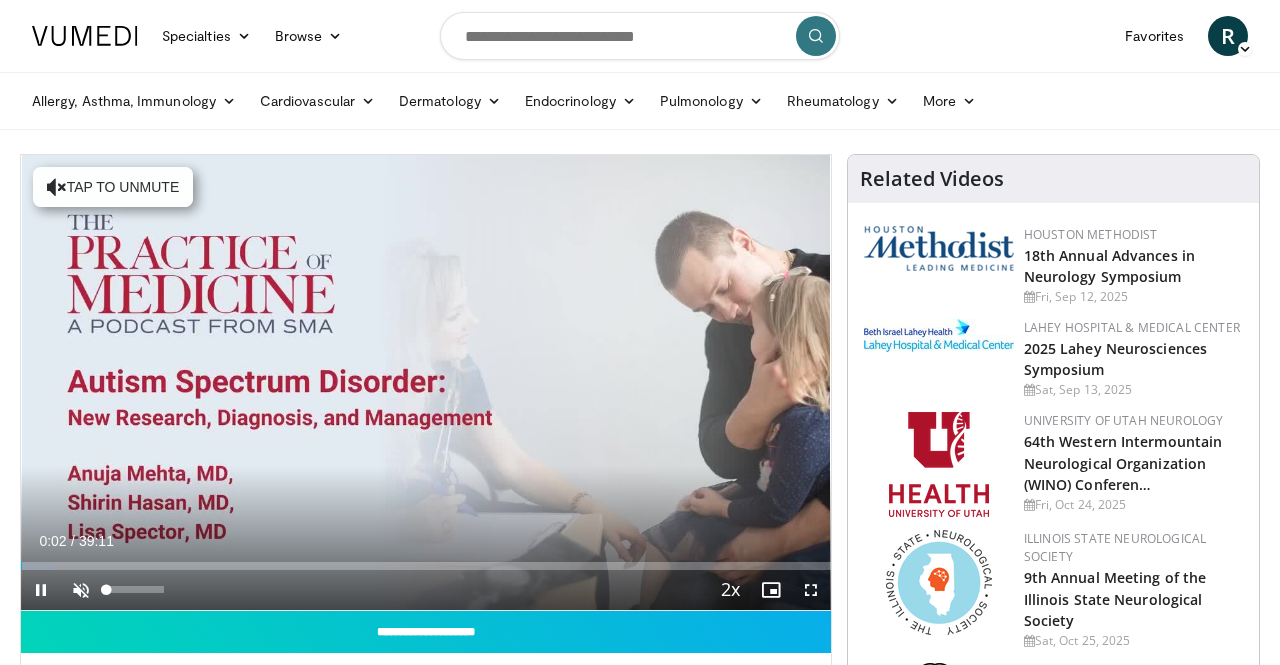 click at bounding box center [81, 590] 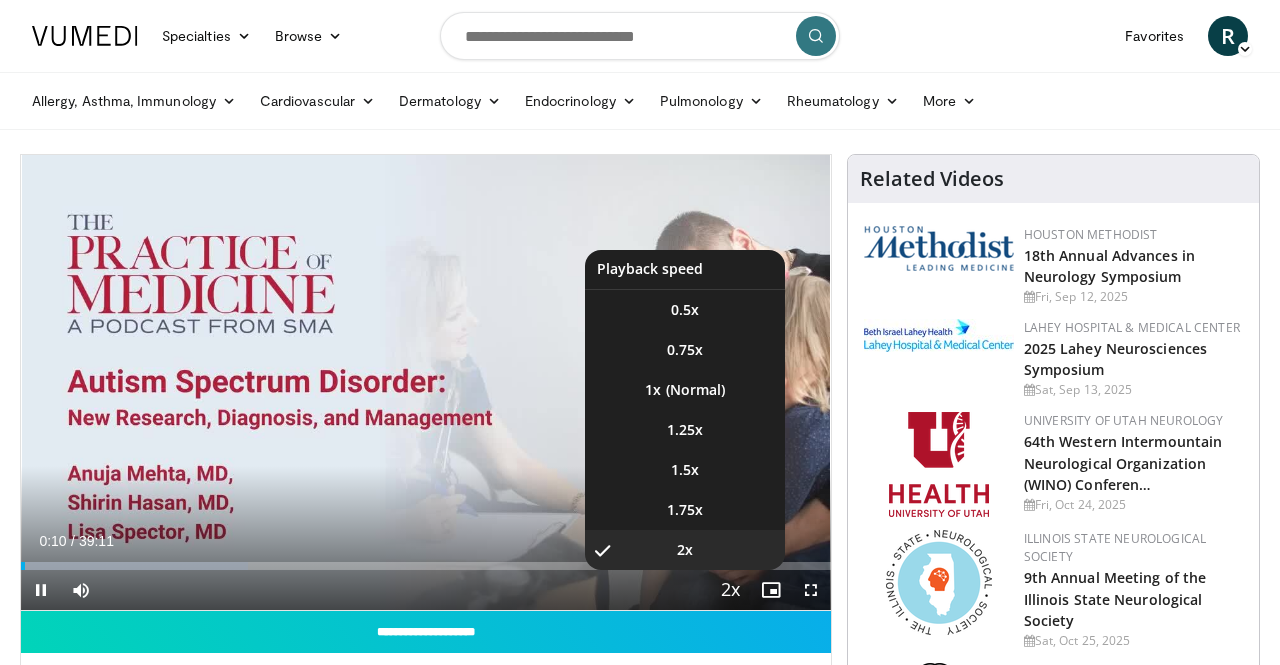 click at bounding box center (731, 591) 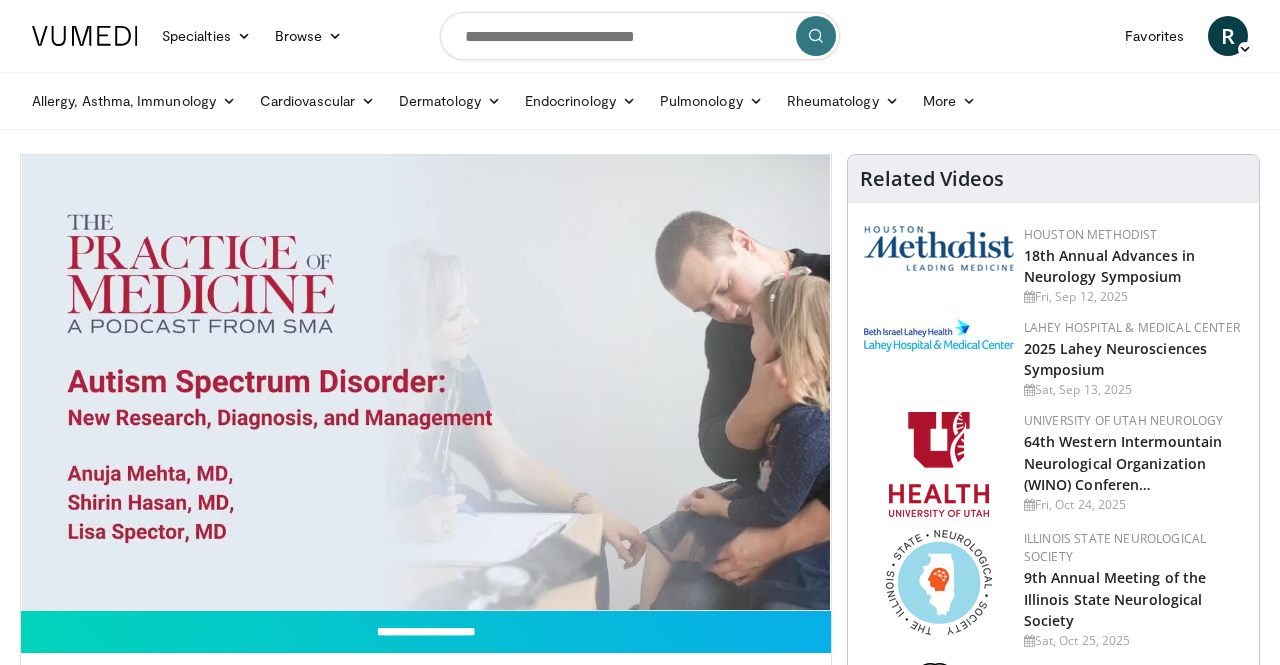 click on "**********" at bounding box center [426, 383] 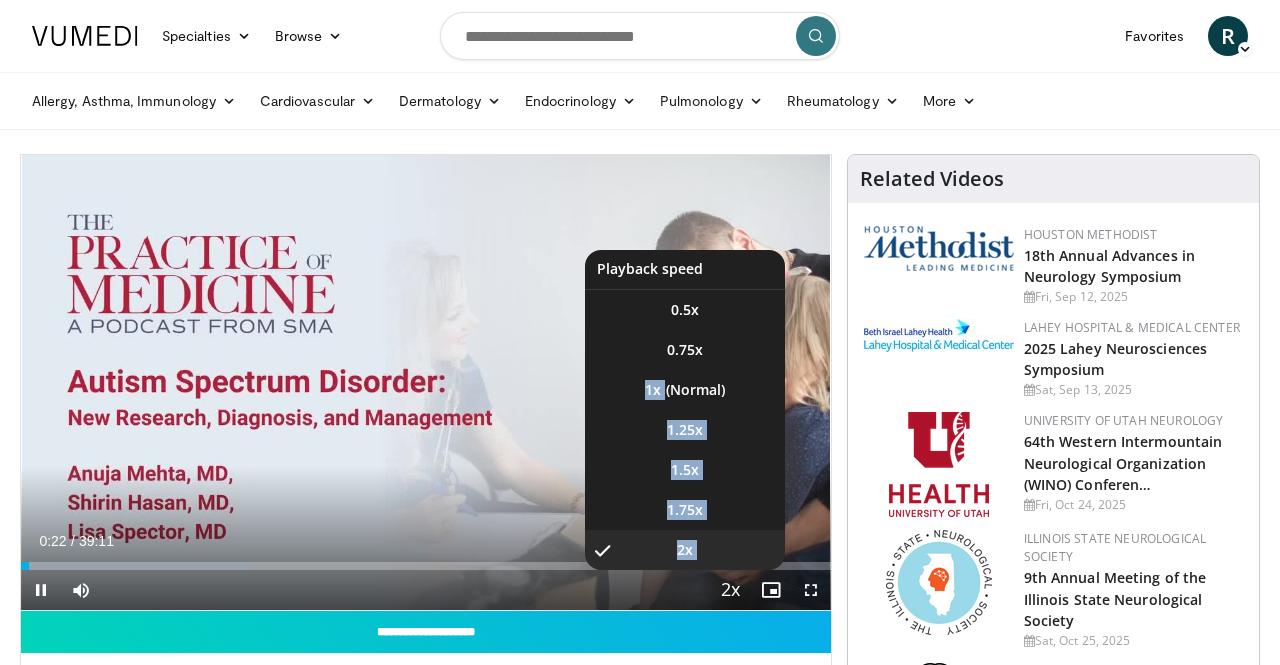 click at bounding box center [731, 591] 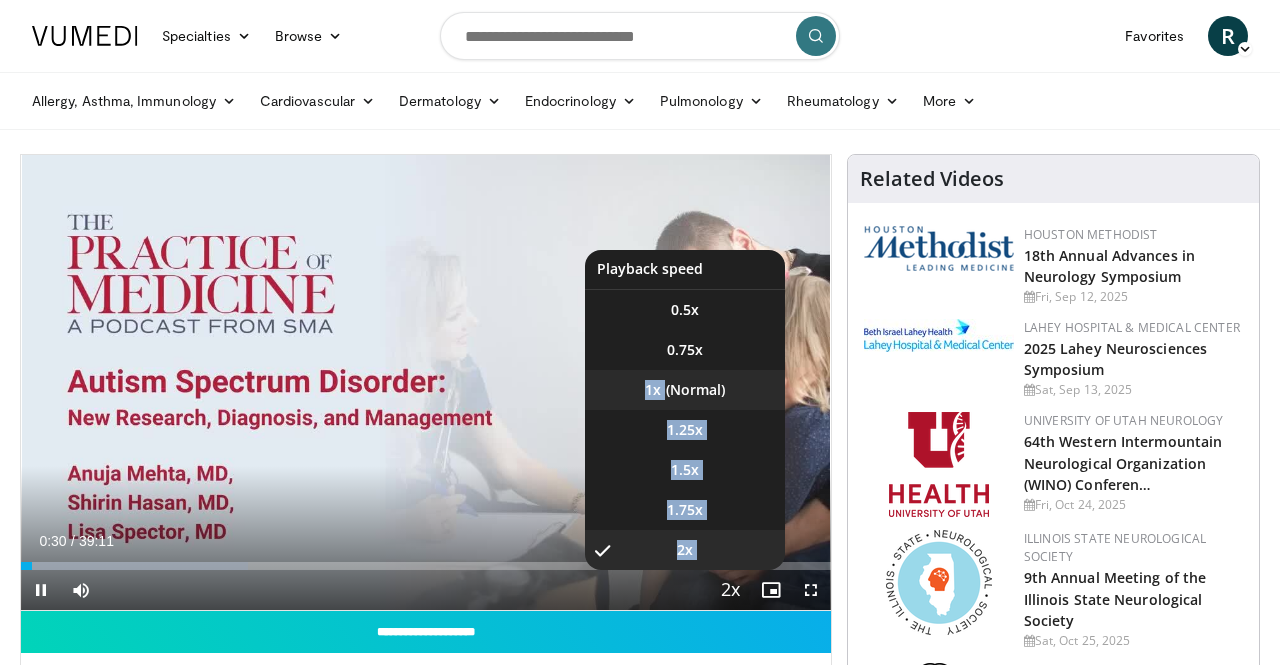 click on "1x" at bounding box center [685, 390] 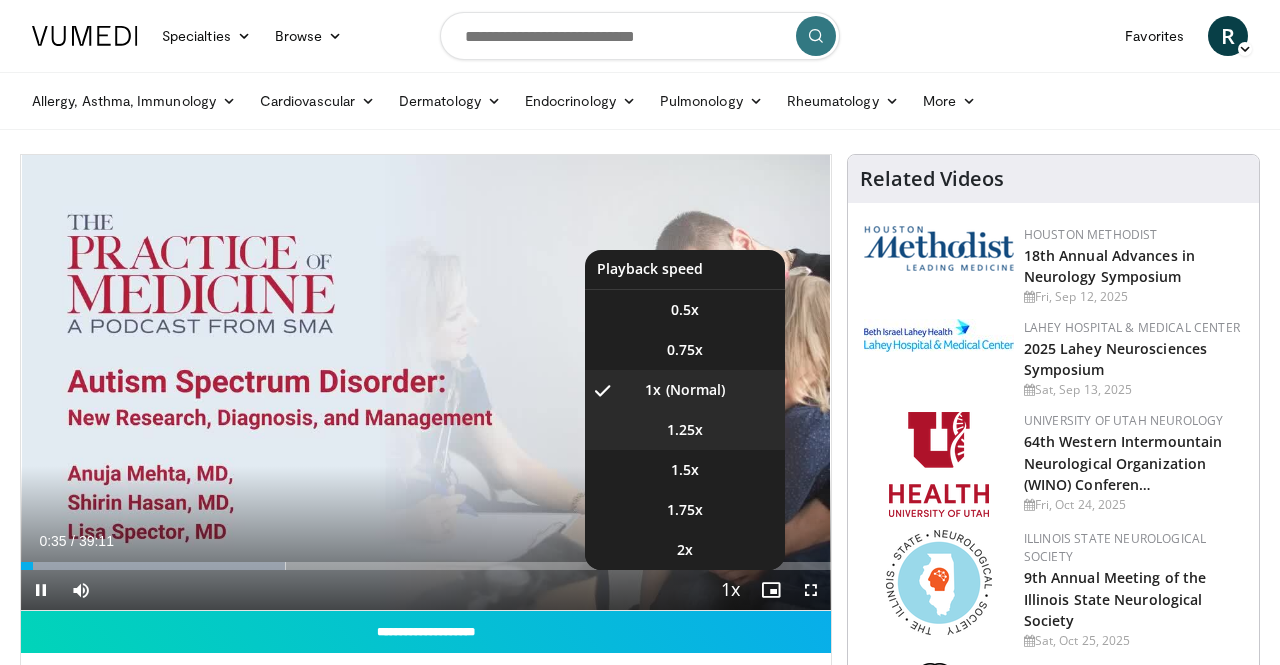 click on "10 seconds
Tap to unmute" at bounding box center [426, 382] 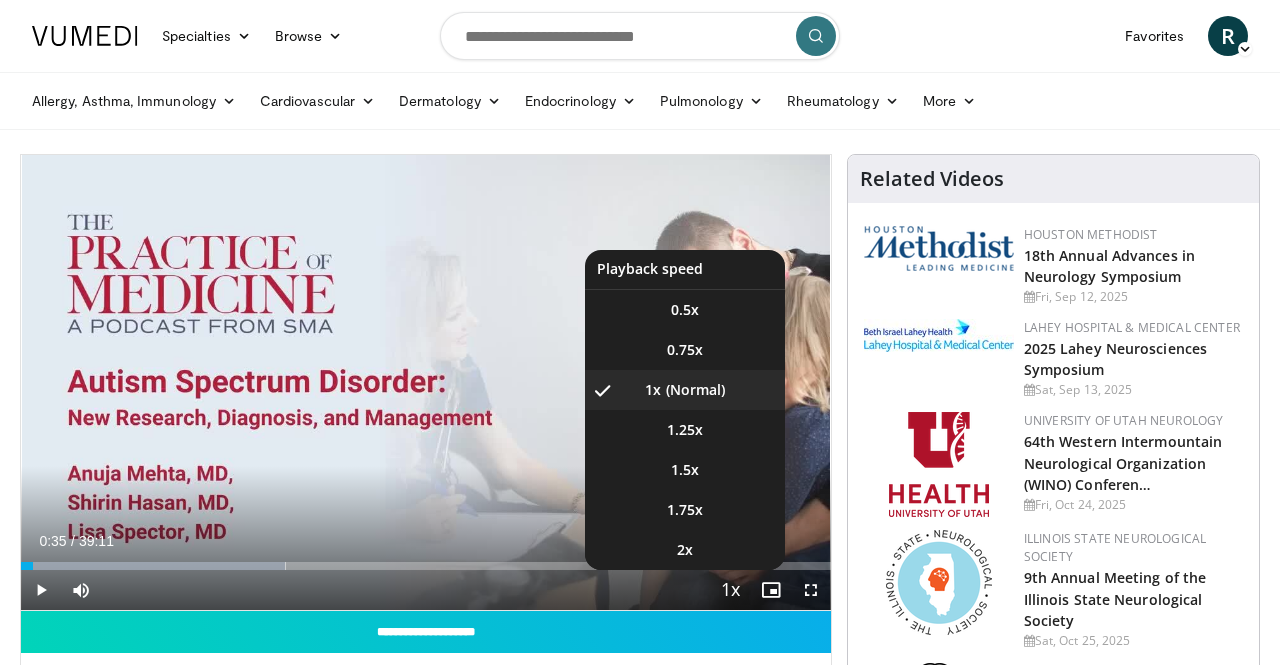 click at bounding box center [731, 591] 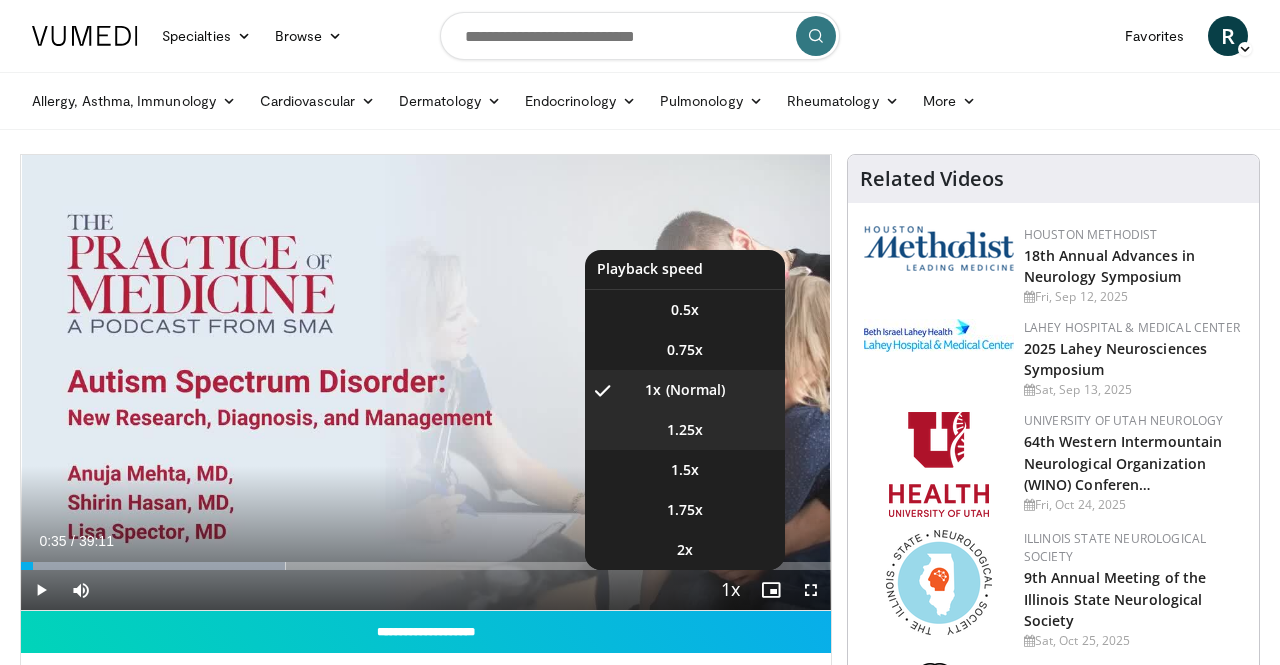 click on "1.25x" at bounding box center (685, 430) 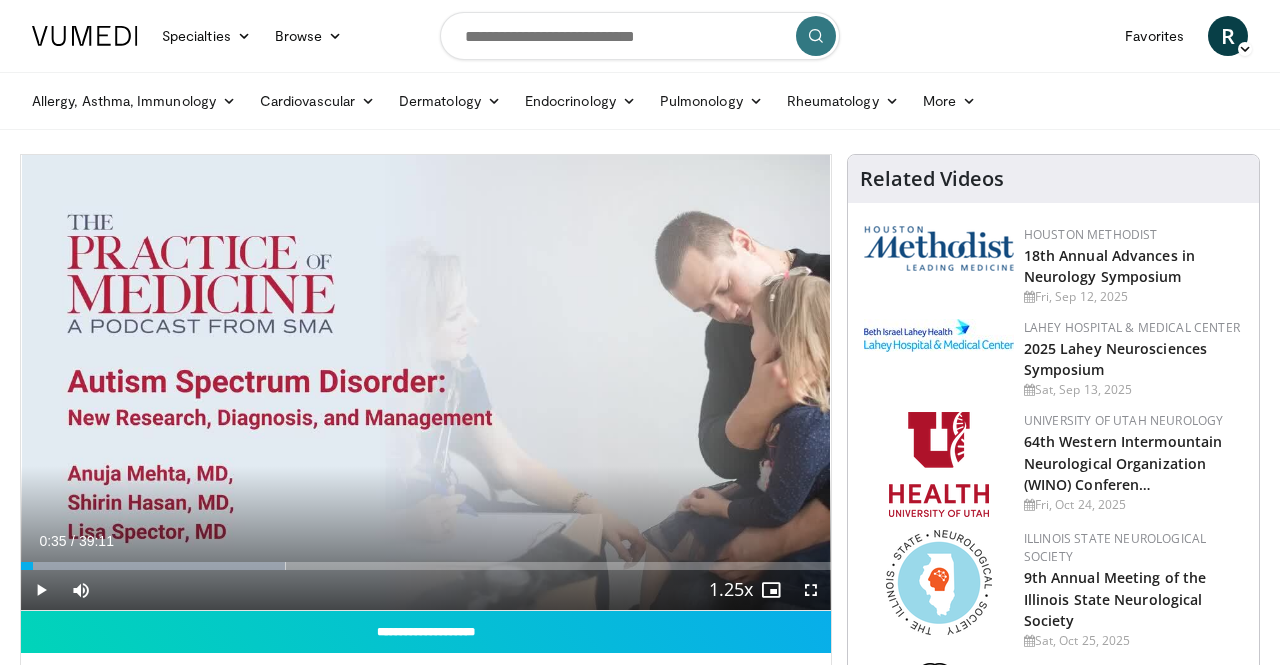 click at bounding box center [41, 590] 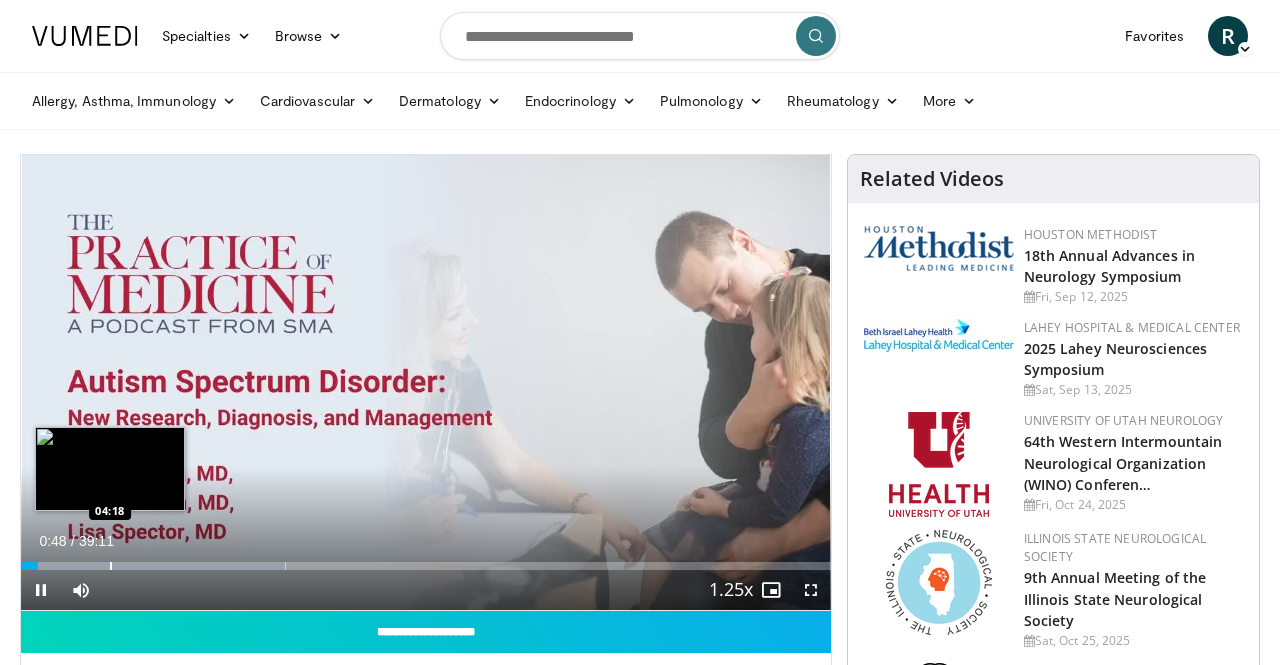 click on "Loaded :  32.67% 00:49 04:18" at bounding box center (426, 560) 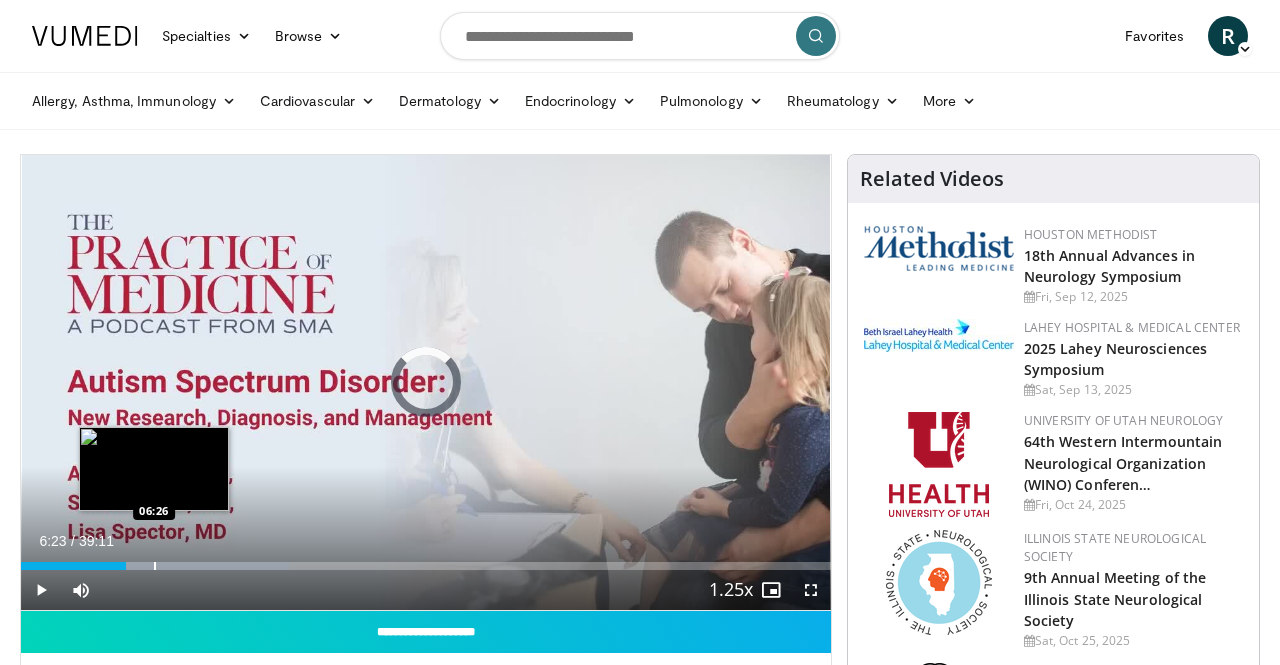 click at bounding box center [156, 566] 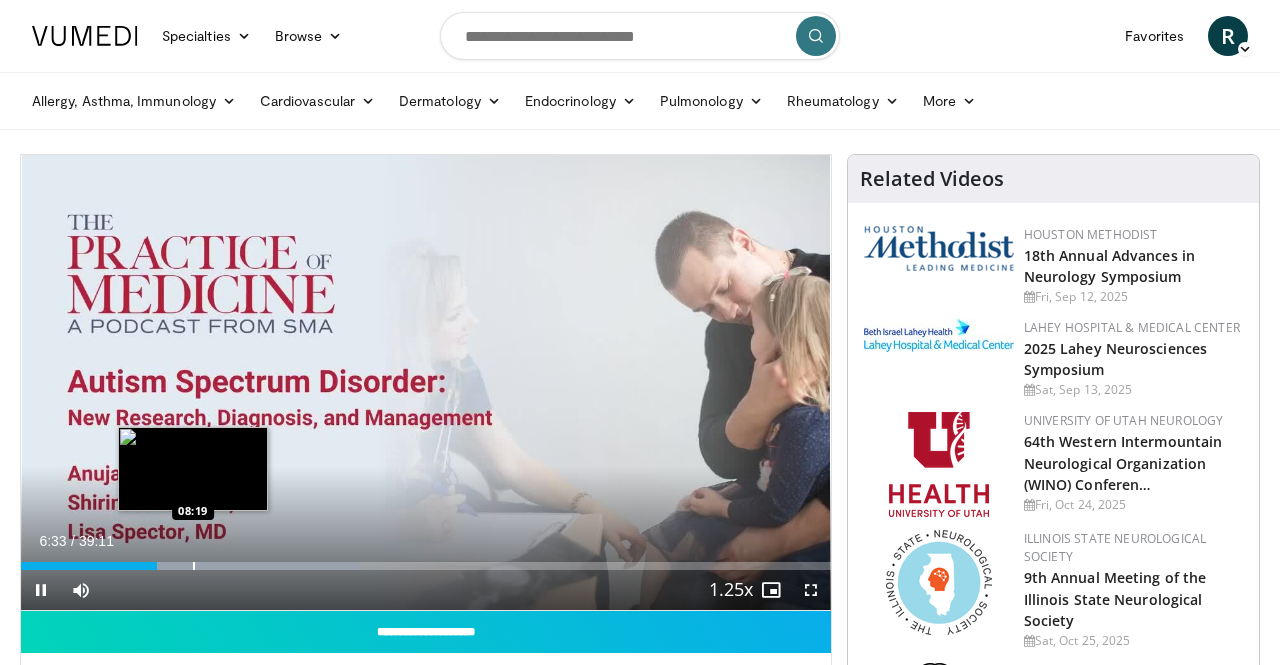 click on "**********" at bounding box center (426, 383) 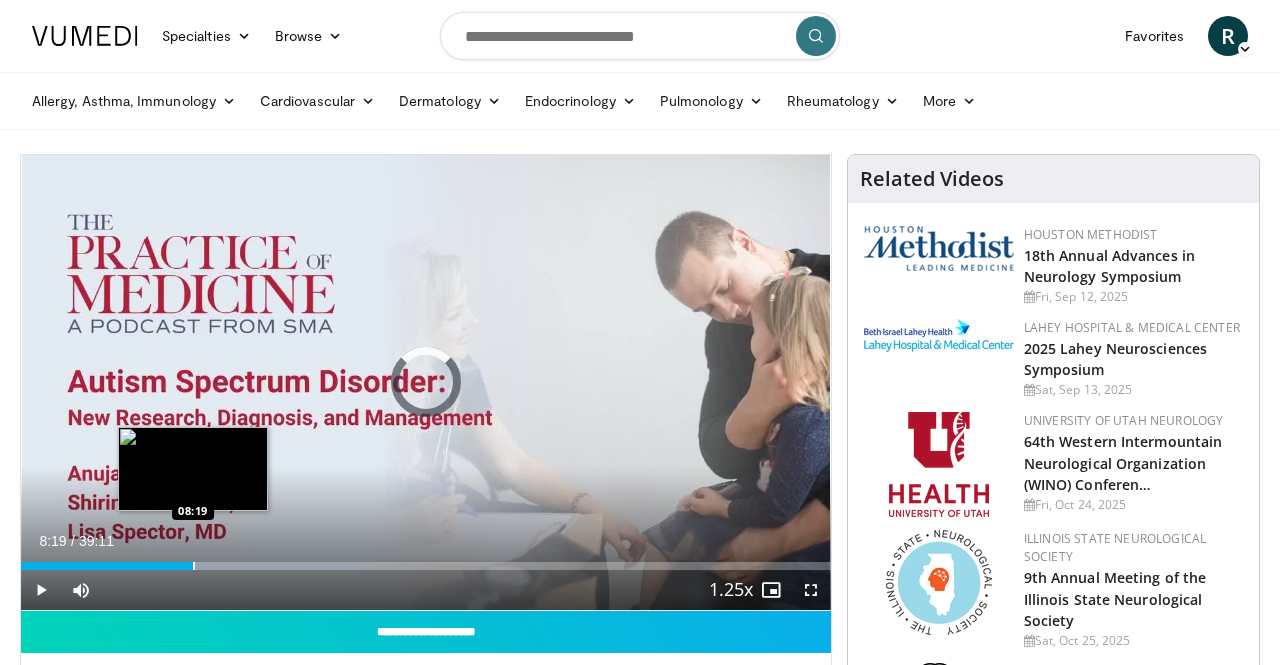 click at bounding box center [194, 566] 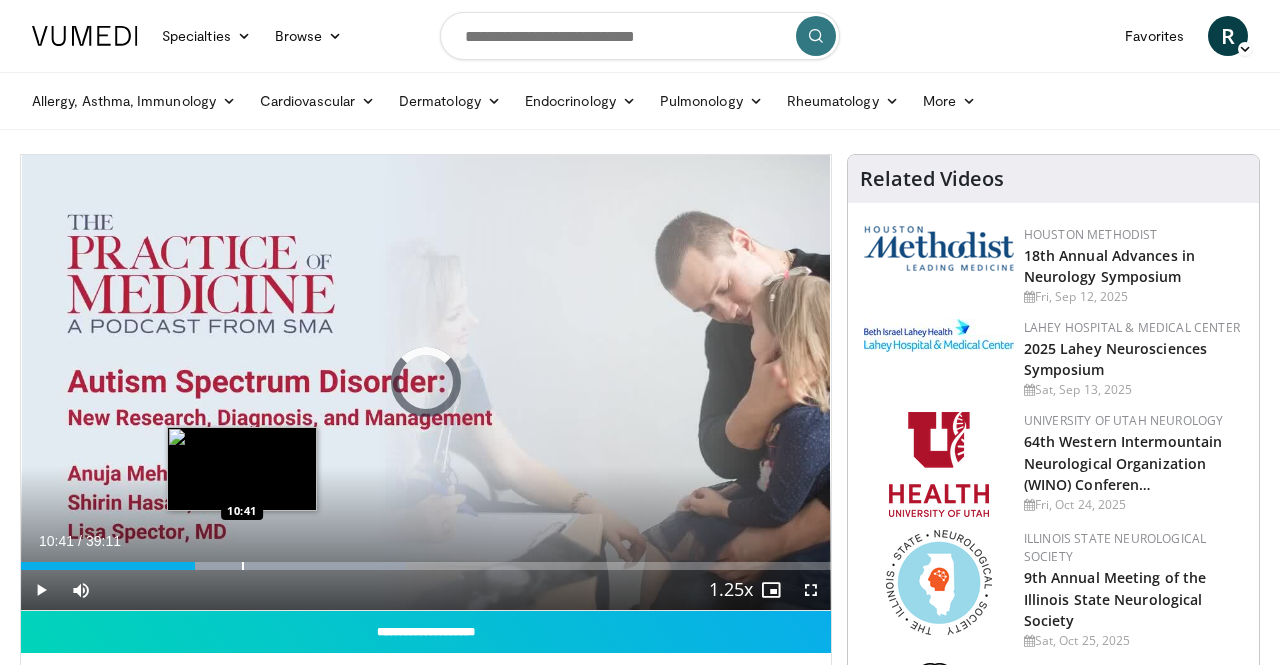 click at bounding box center [243, 566] 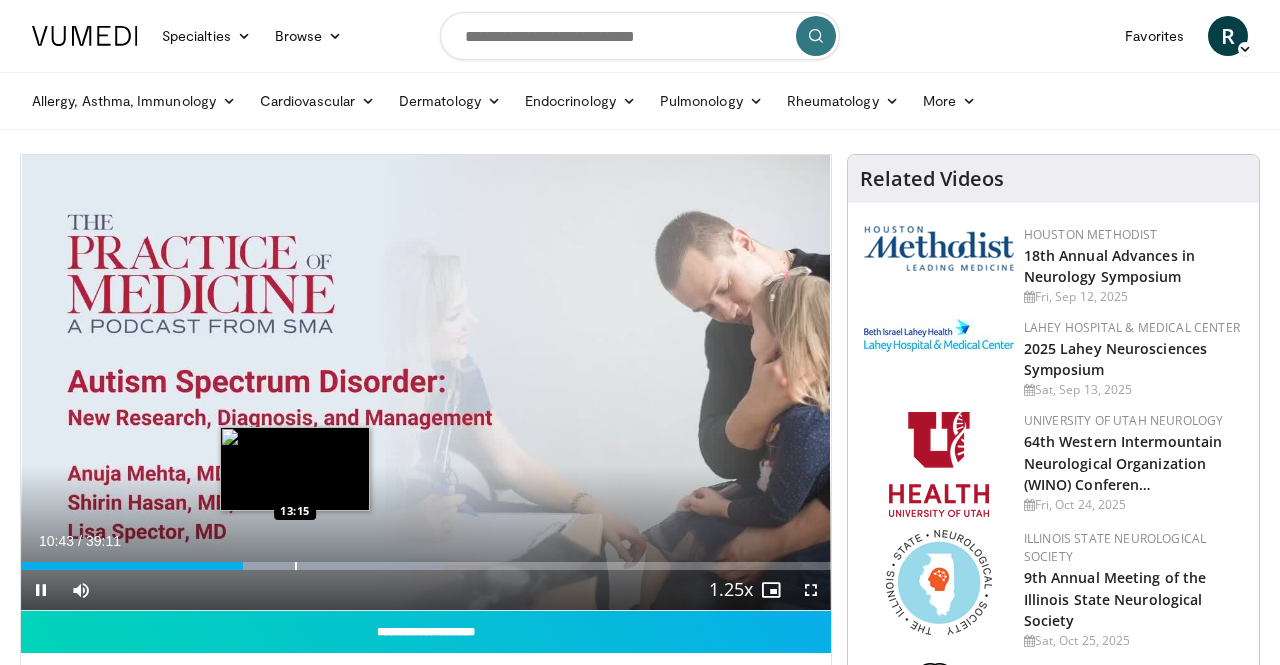 click at bounding box center [296, 566] 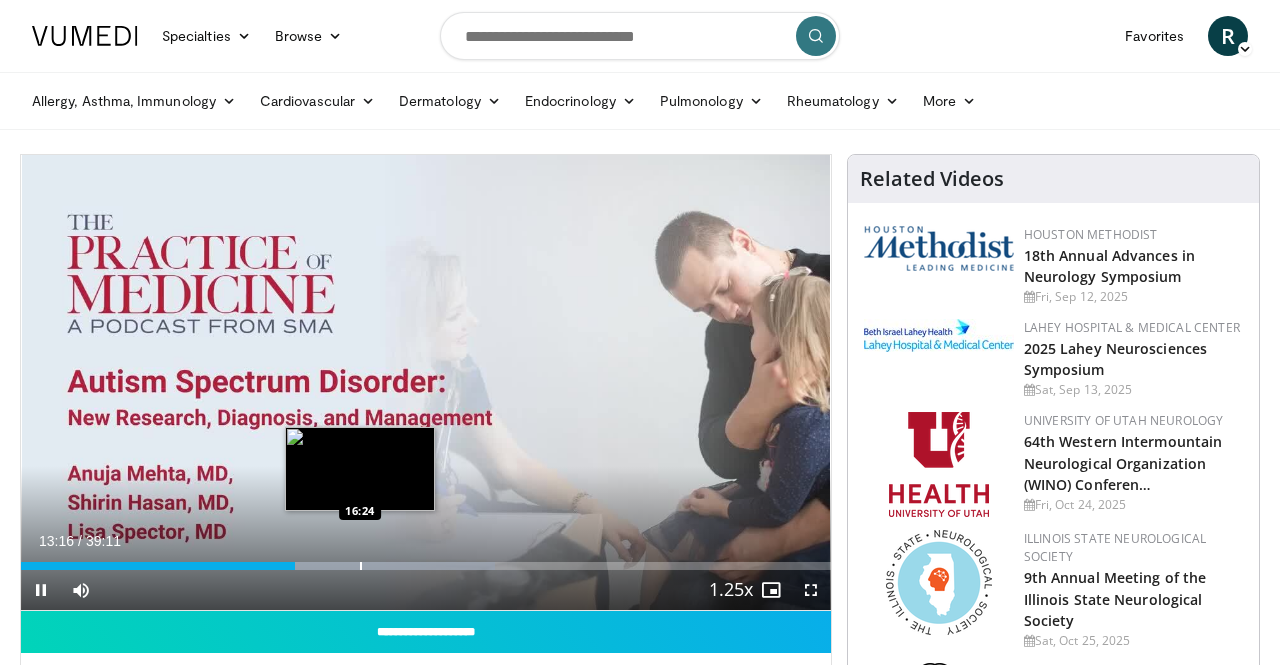 click at bounding box center (361, 566) 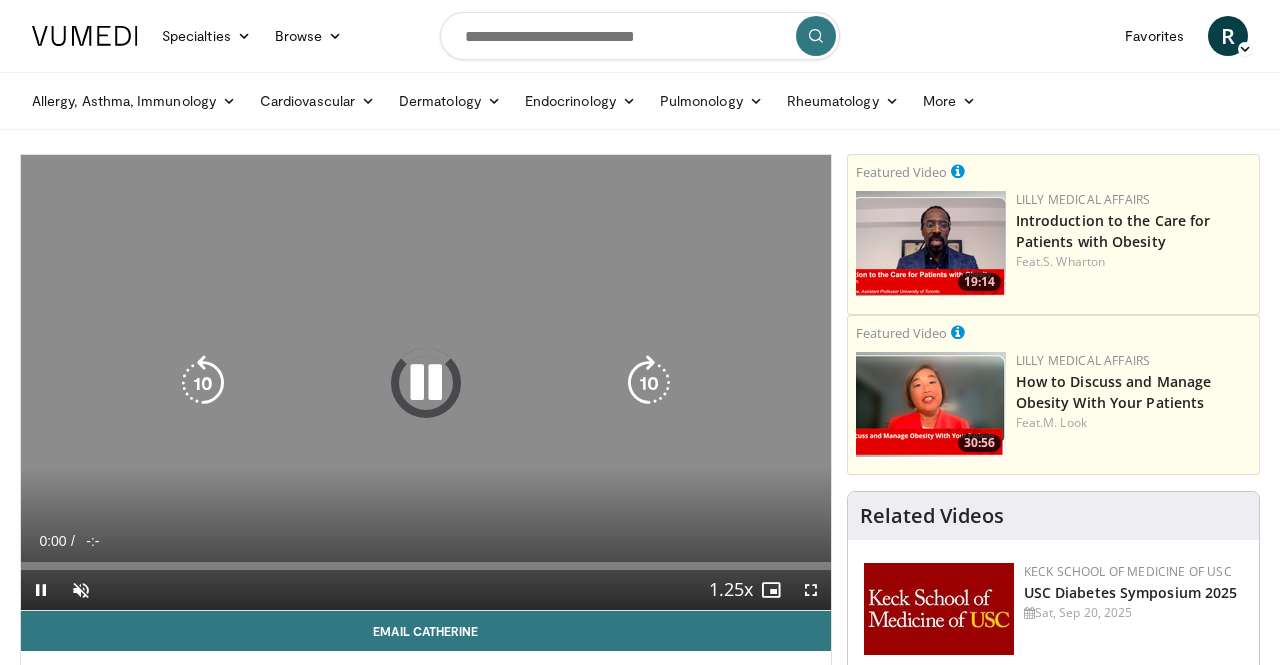 scroll, scrollTop: 0, scrollLeft: 0, axis: both 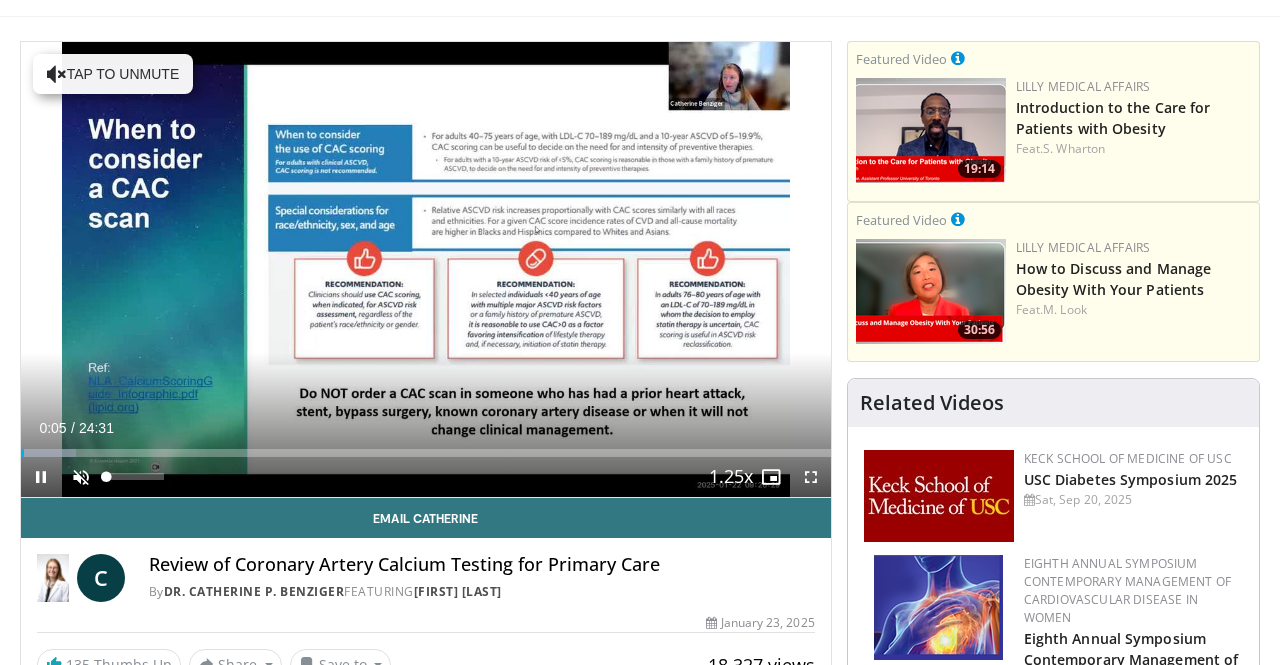click at bounding box center [81, 477] 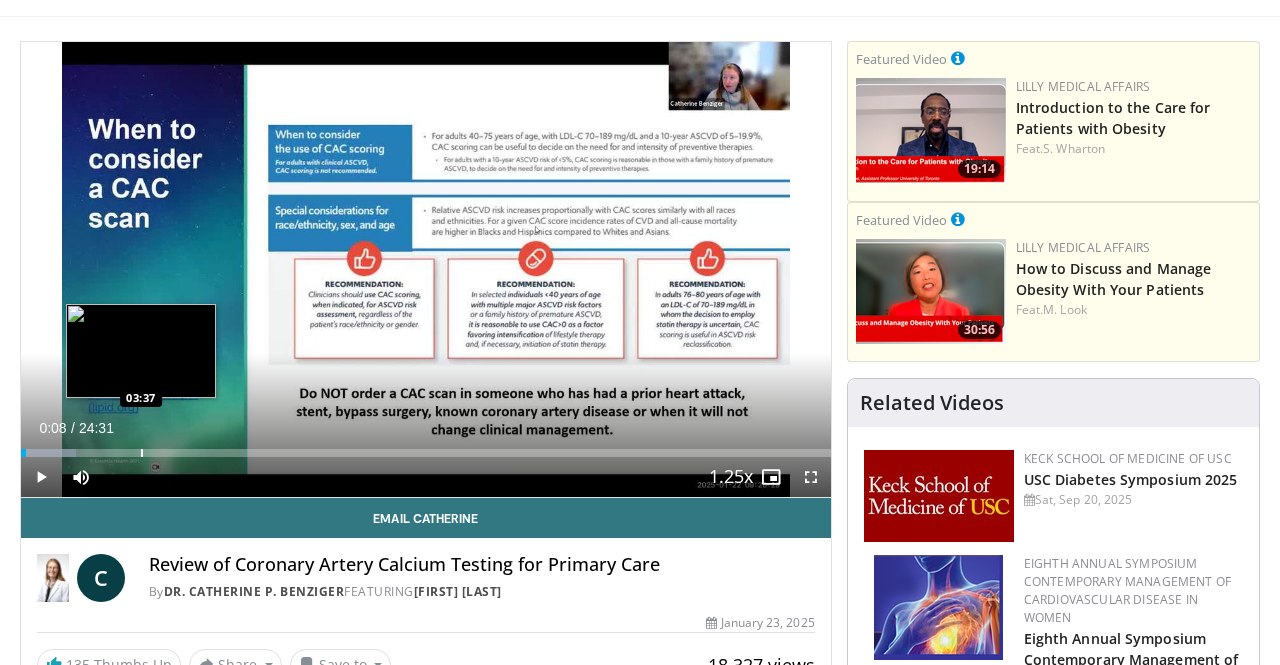 click on "Loaded :  6.79% [TIME] [DURATION]" at bounding box center [426, 453] 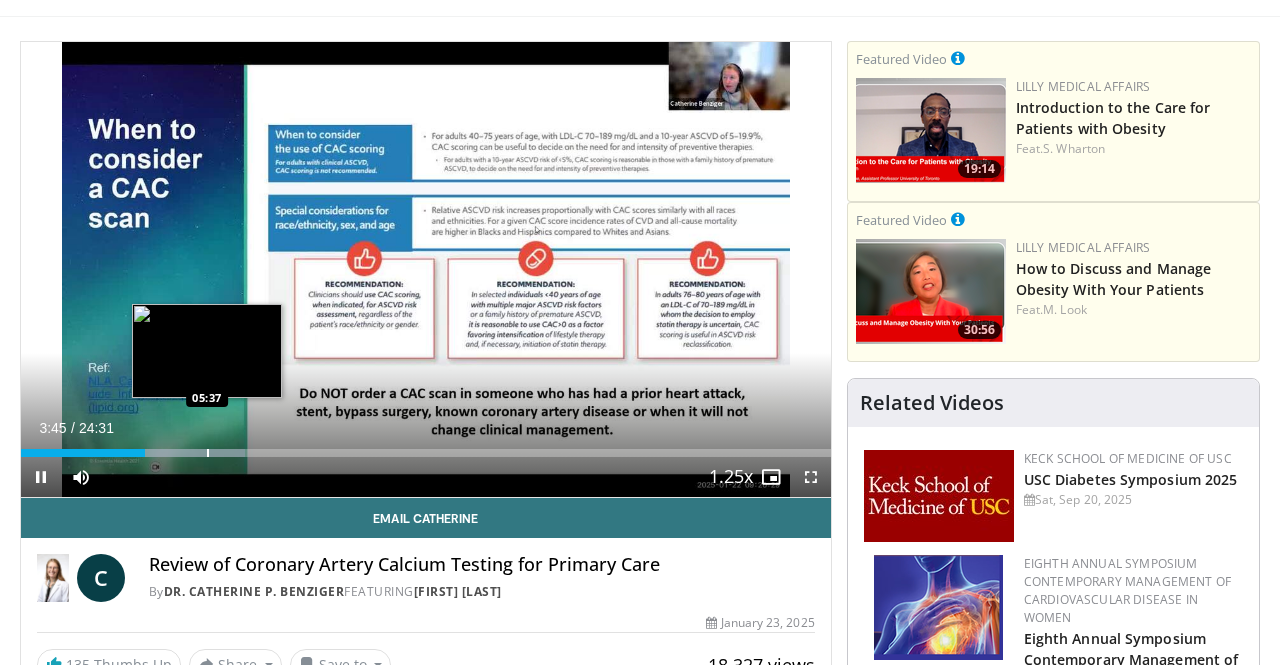 click at bounding box center [208, 453] 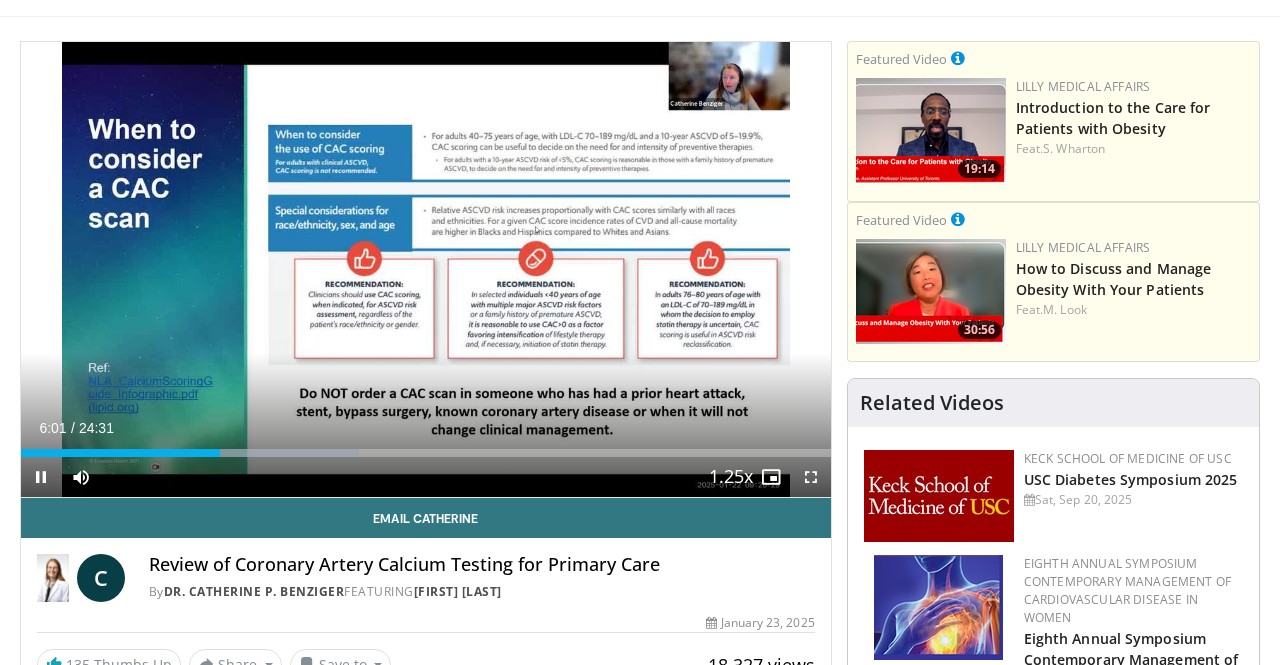 click at bounding box center [811, 477] 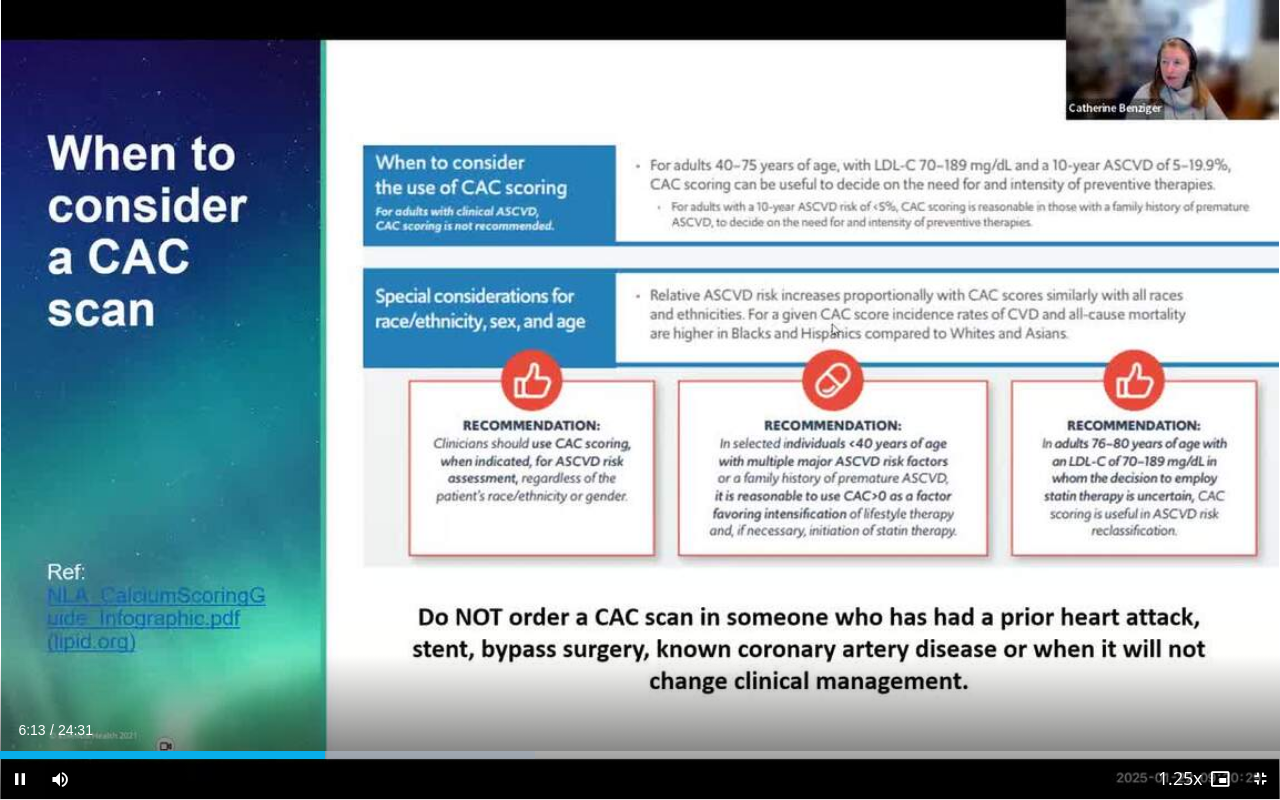 click at bounding box center [1260, 779] 